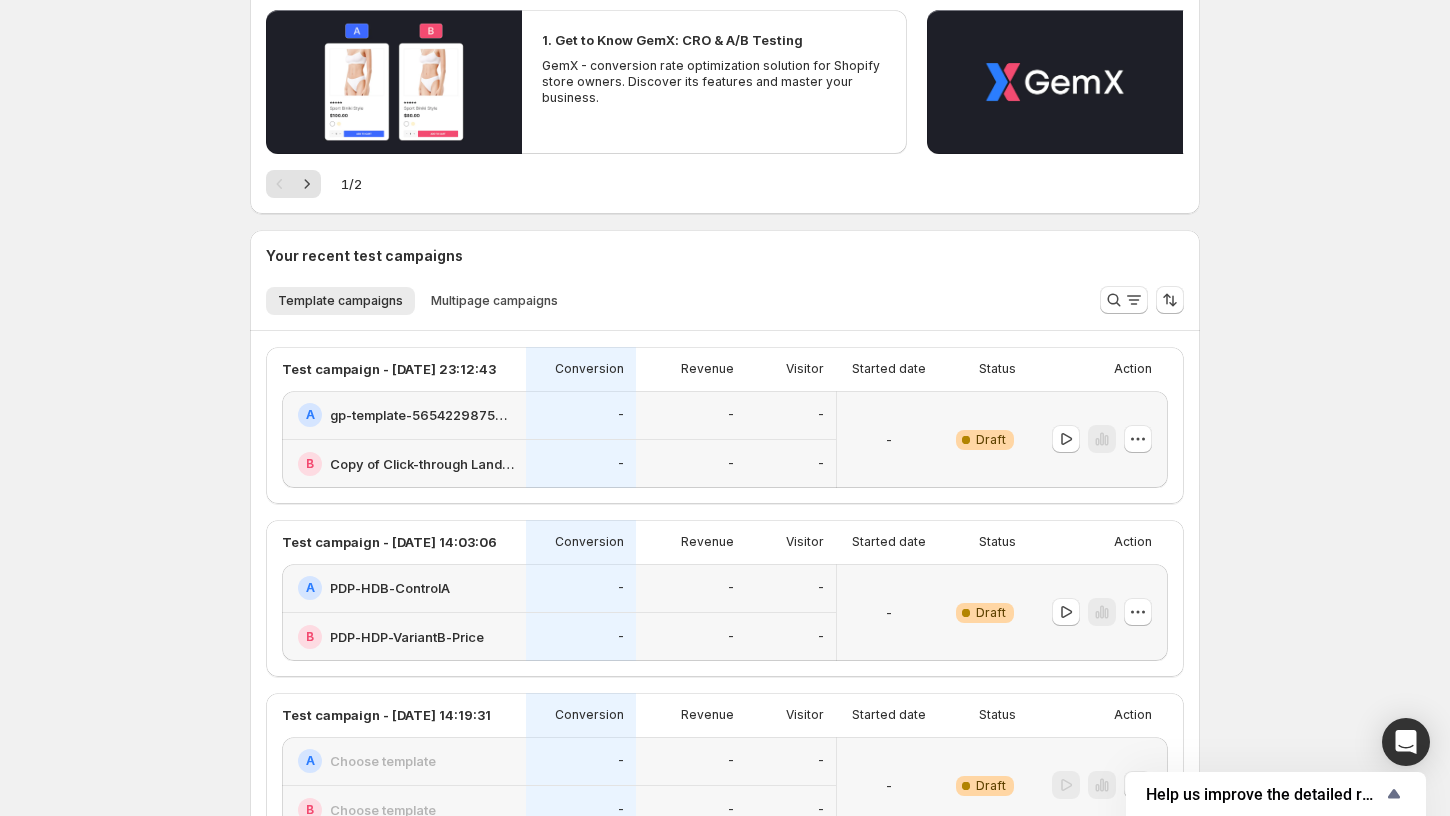 scroll, scrollTop: 416, scrollLeft: 0, axis: vertical 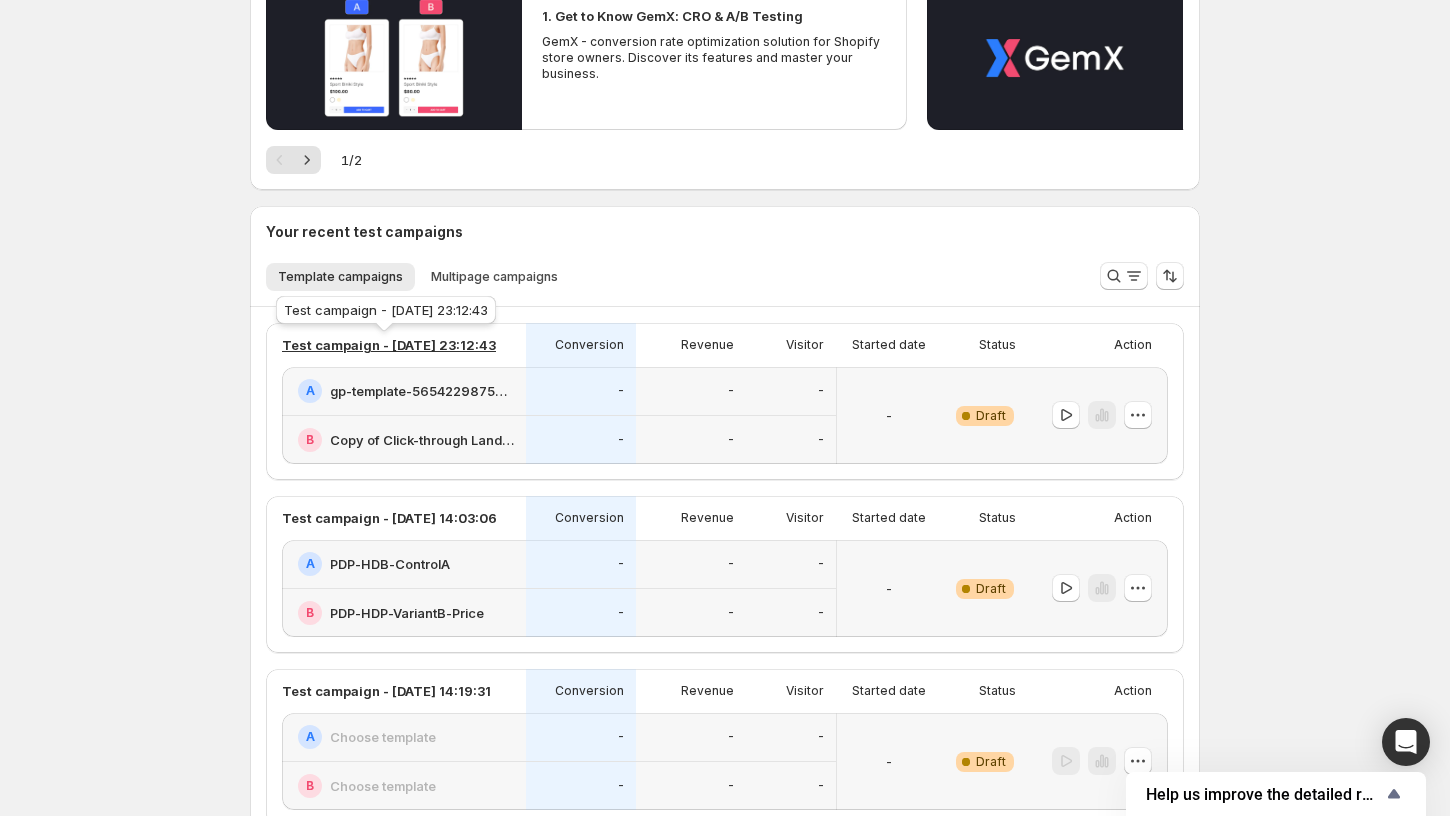 click on "Test campaign - [DATE] 23:12:43" at bounding box center [389, 345] 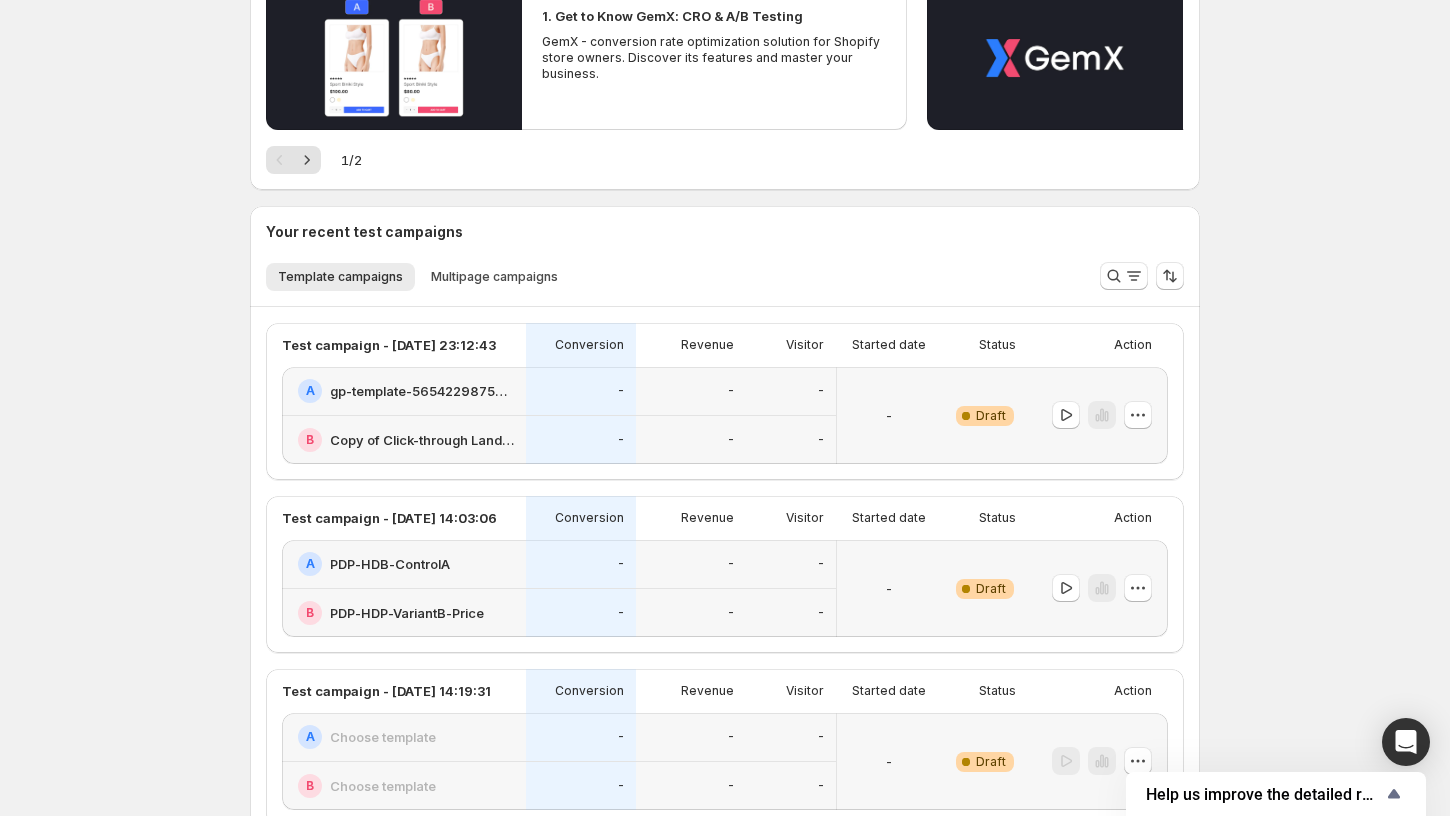 scroll, scrollTop: 0, scrollLeft: 0, axis: both 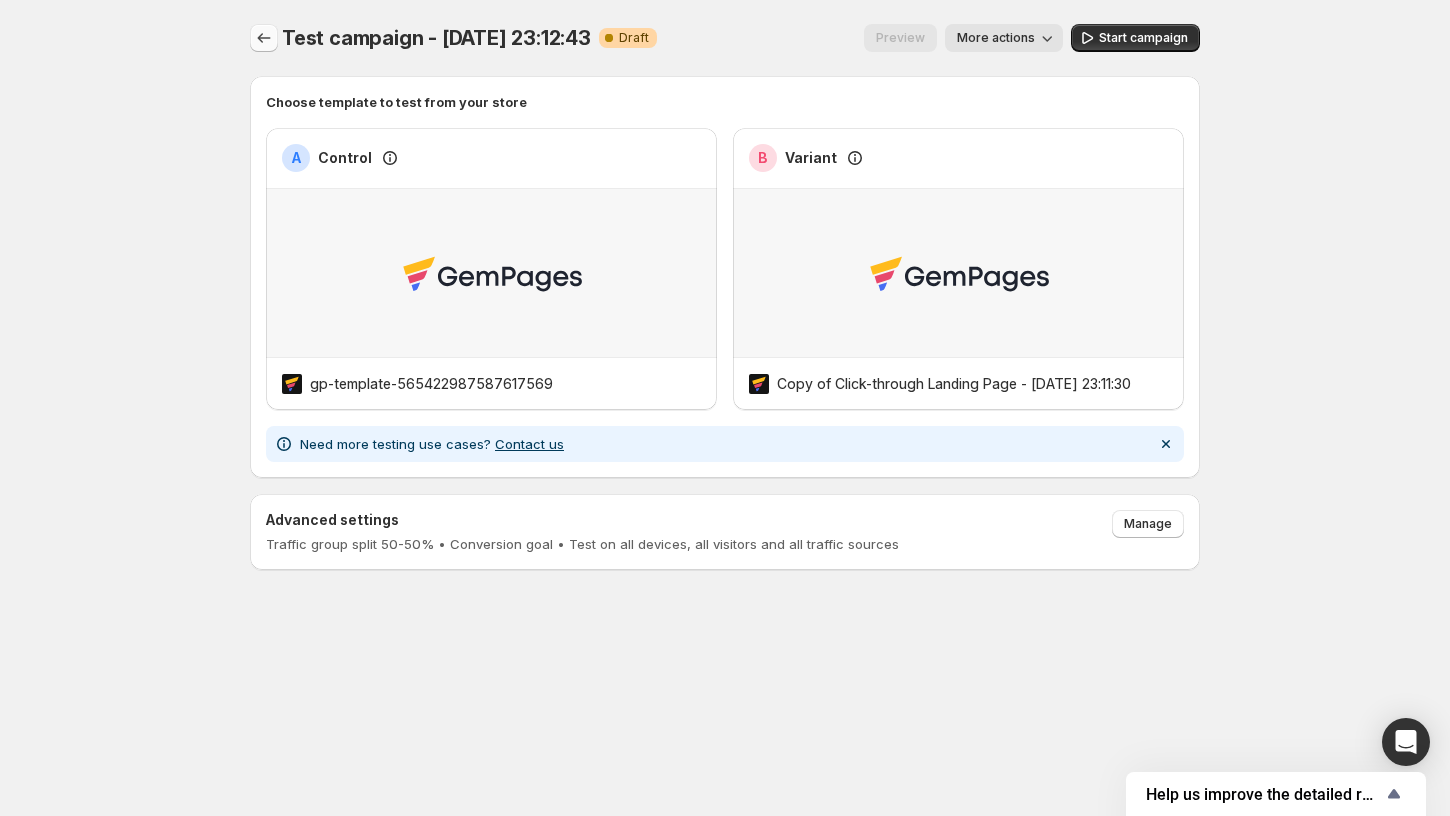 click at bounding box center (264, 38) 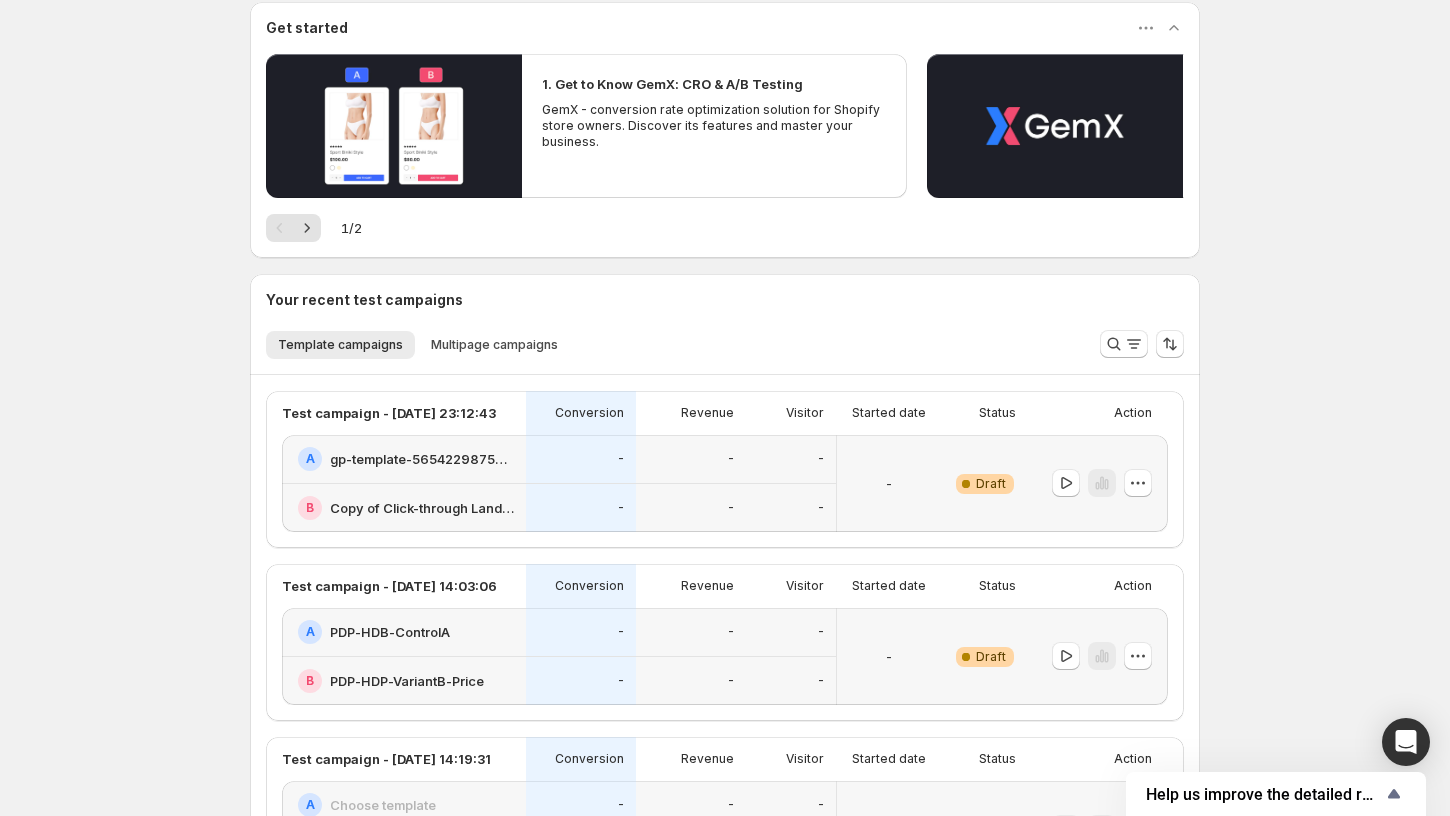 scroll, scrollTop: 356, scrollLeft: 0, axis: vertical 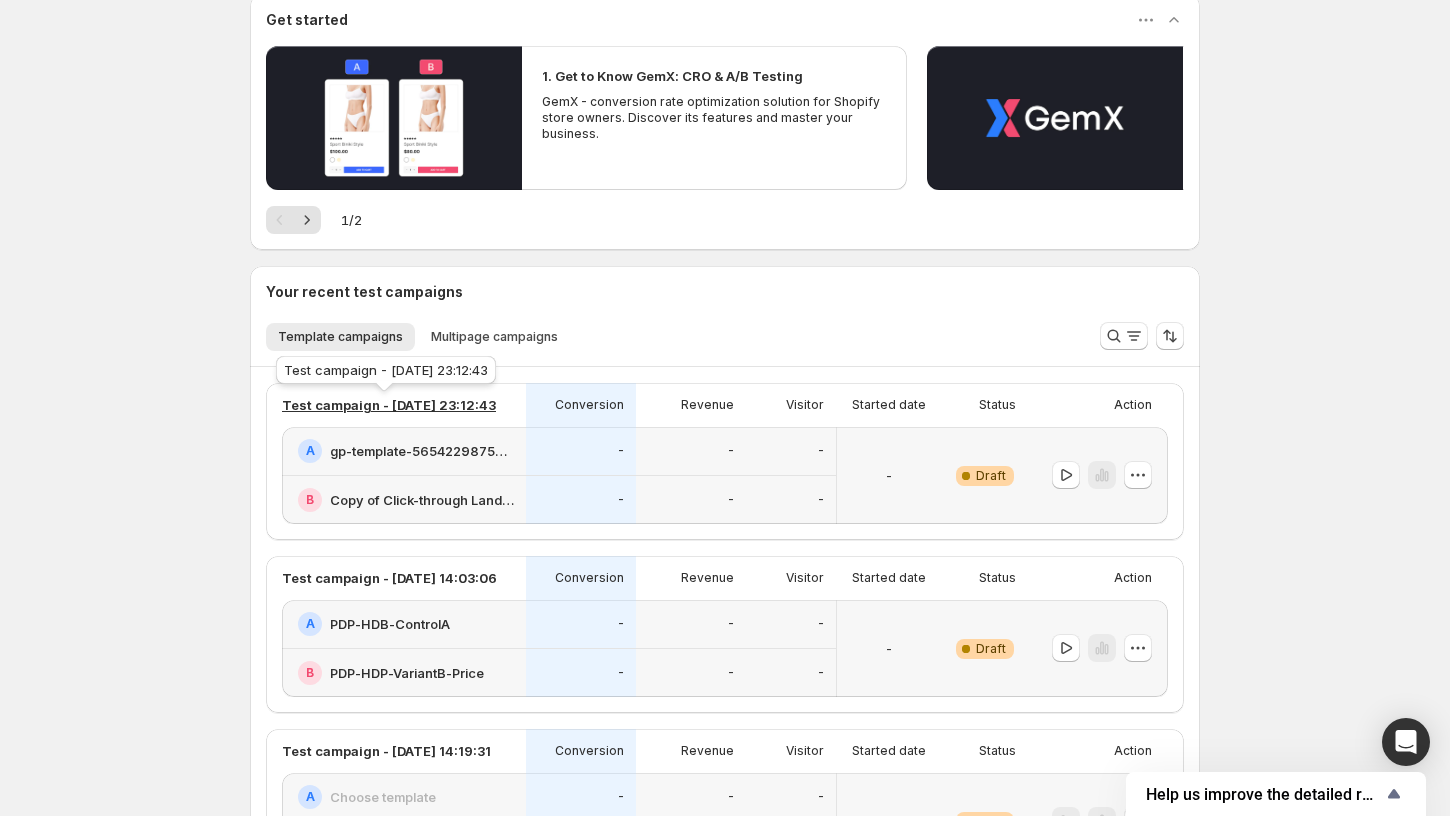 click on "Test campaign - [DATE] 23:12:43" at bounding box center (389, 405) 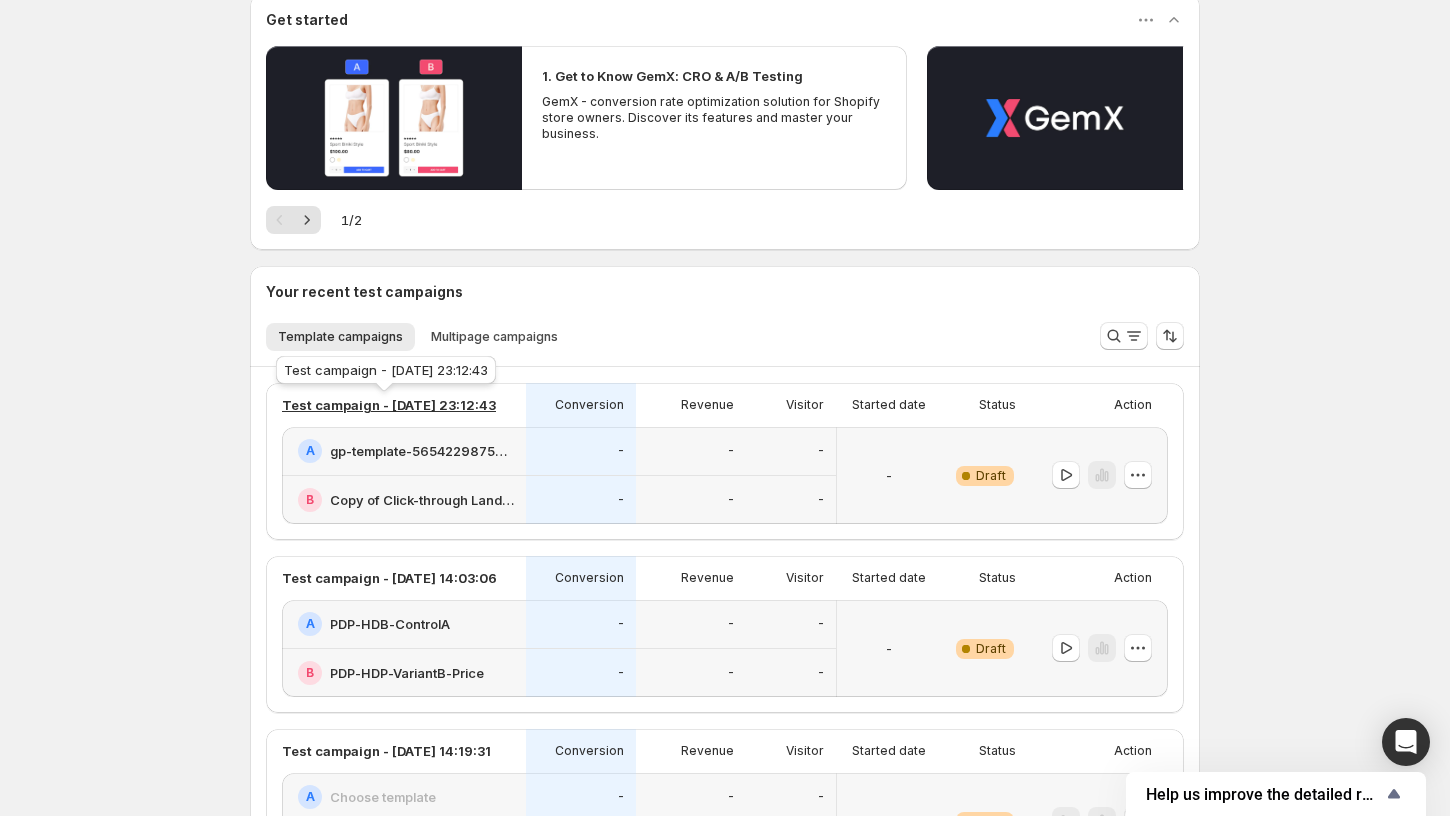 scroll, scrollTop: 0, scrollLeft: 0, axis: both 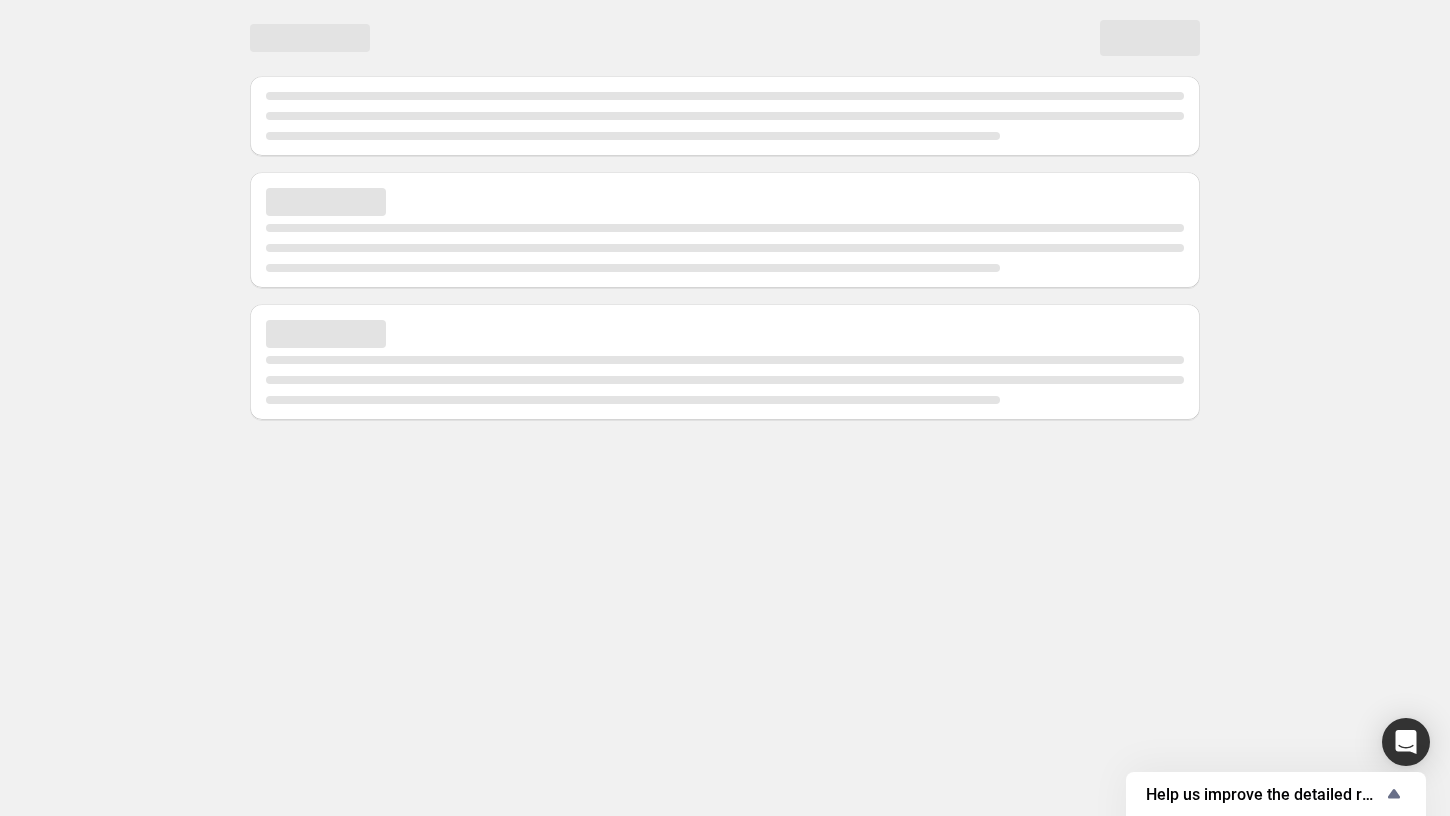 click at bounding box center [725, 362] 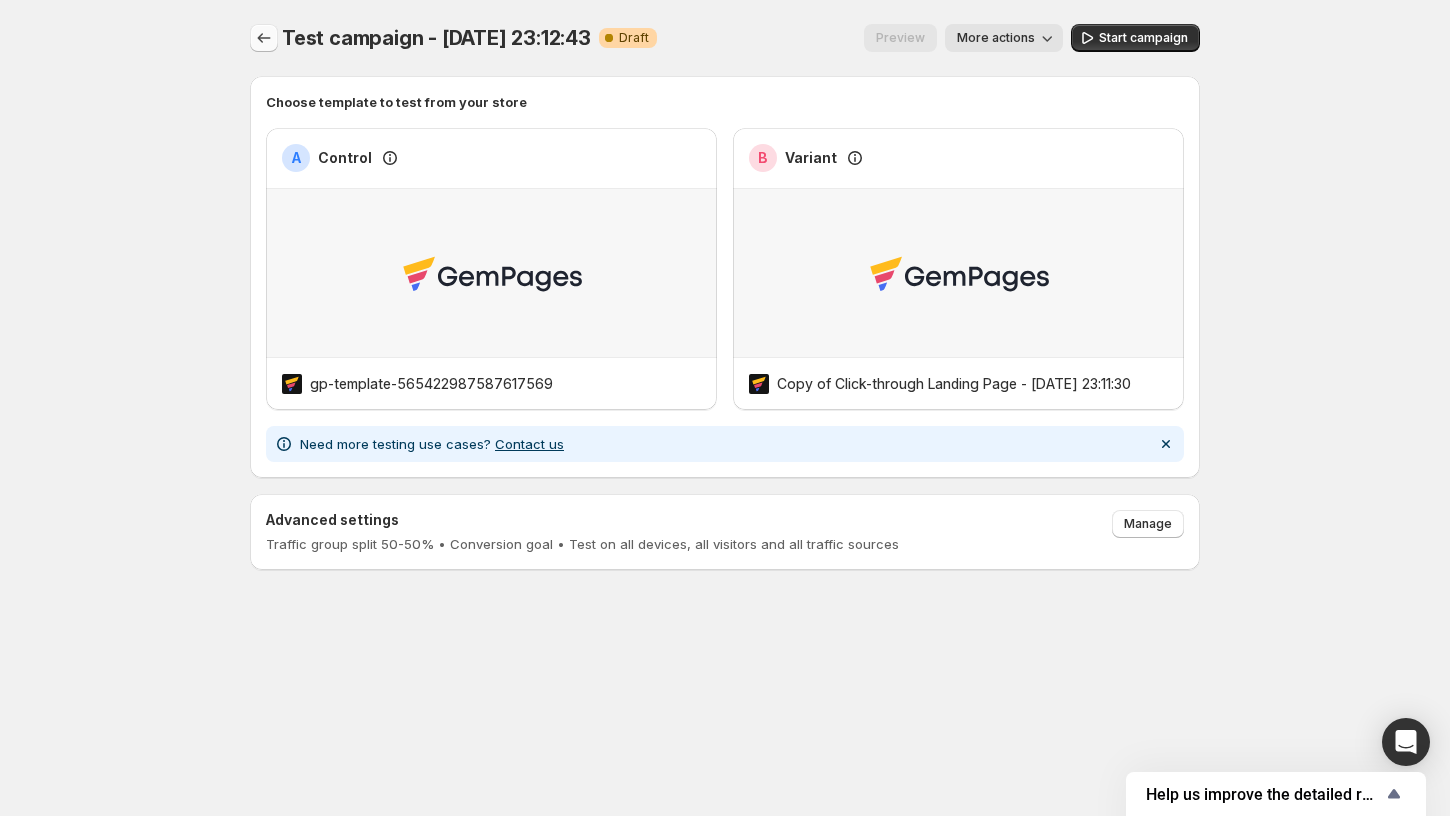 click 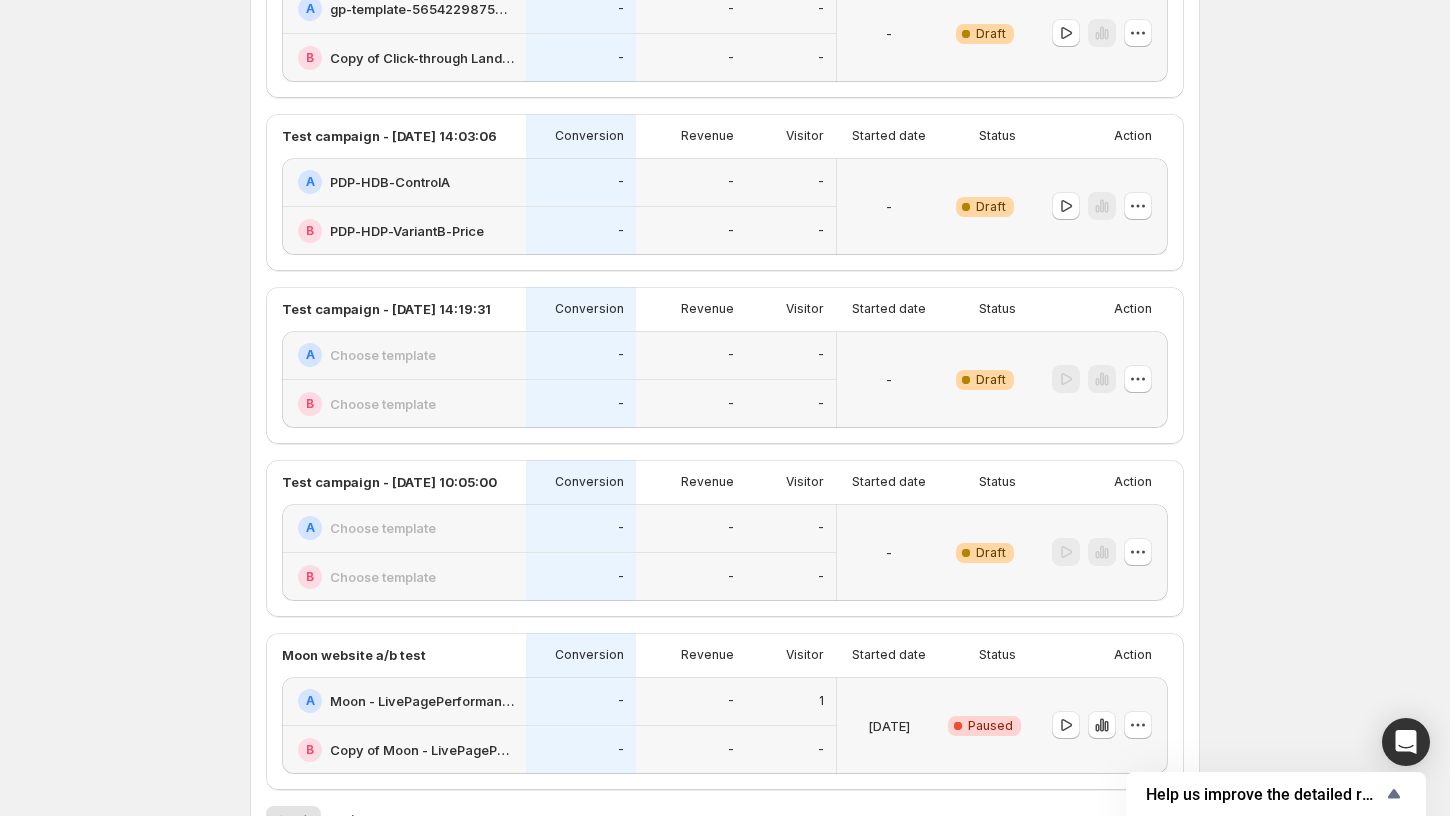scroll, scrollTop: 1076, scrollLeft: 0, axis: vertical 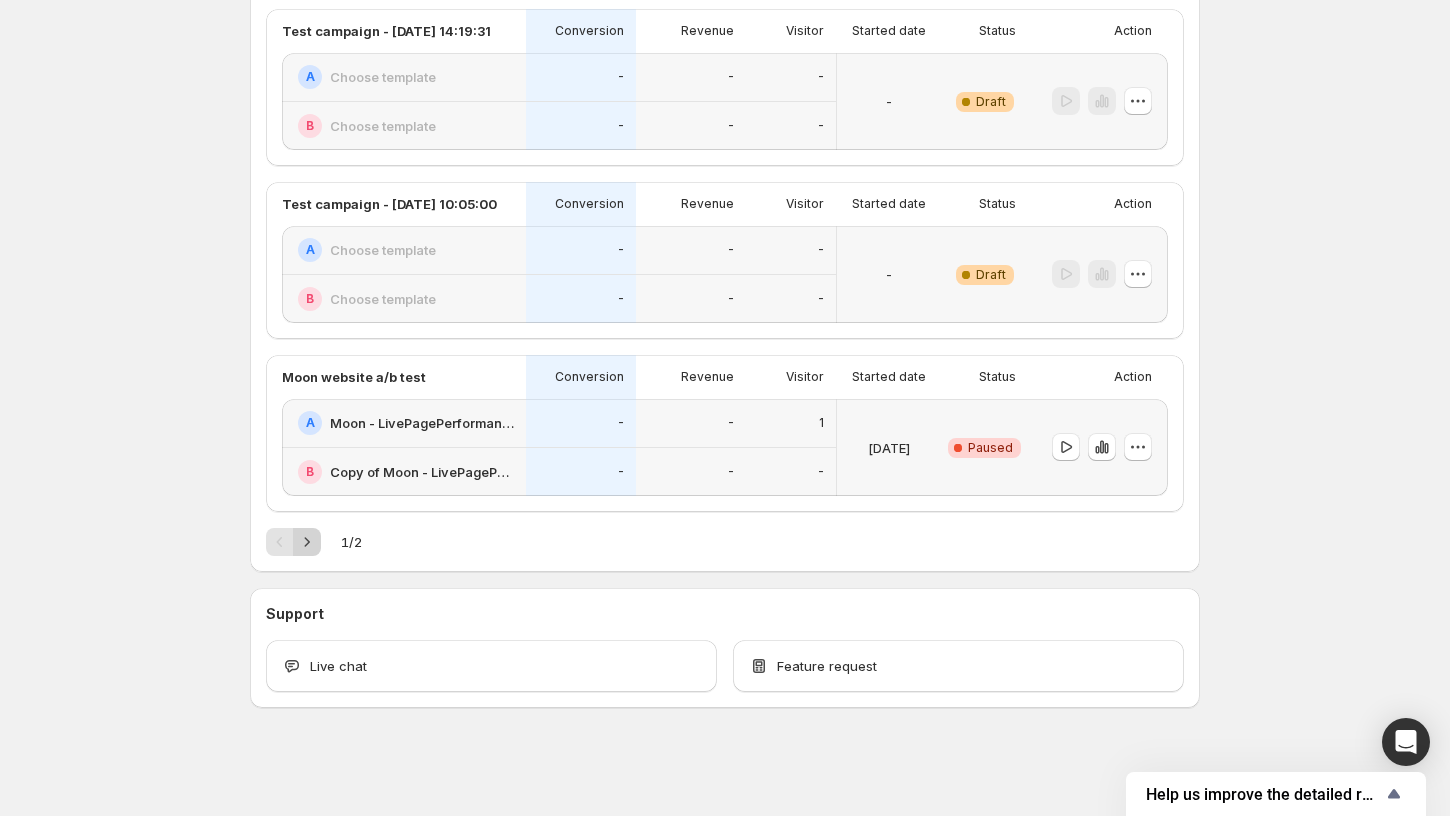 click 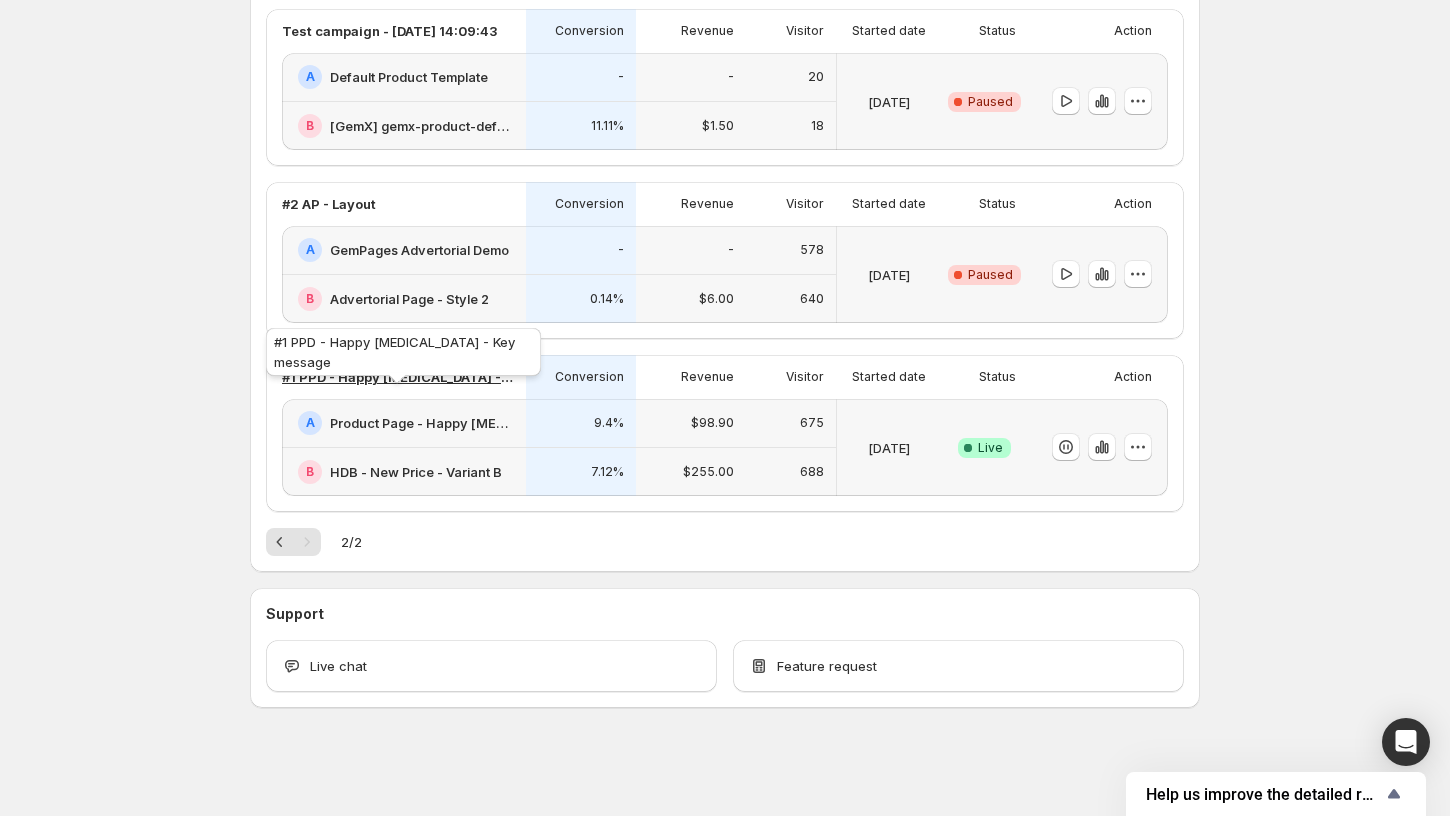 click on "#1 PPD - Happy [MEDICAL_DATA] - Key message" at bounding box center [398, 377] 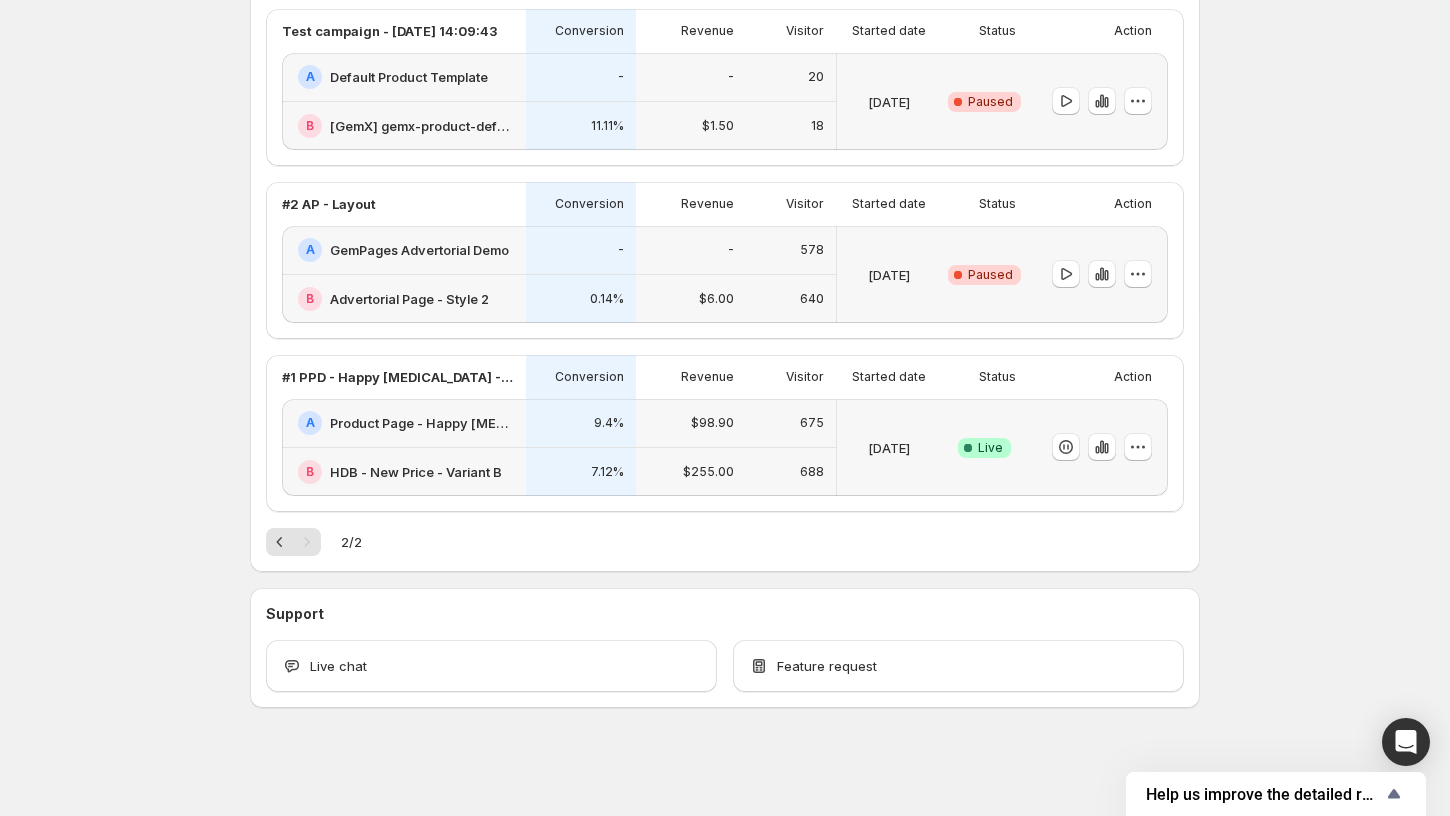scroll, scrollTop: 0, scrollLeft: 0, axis: both 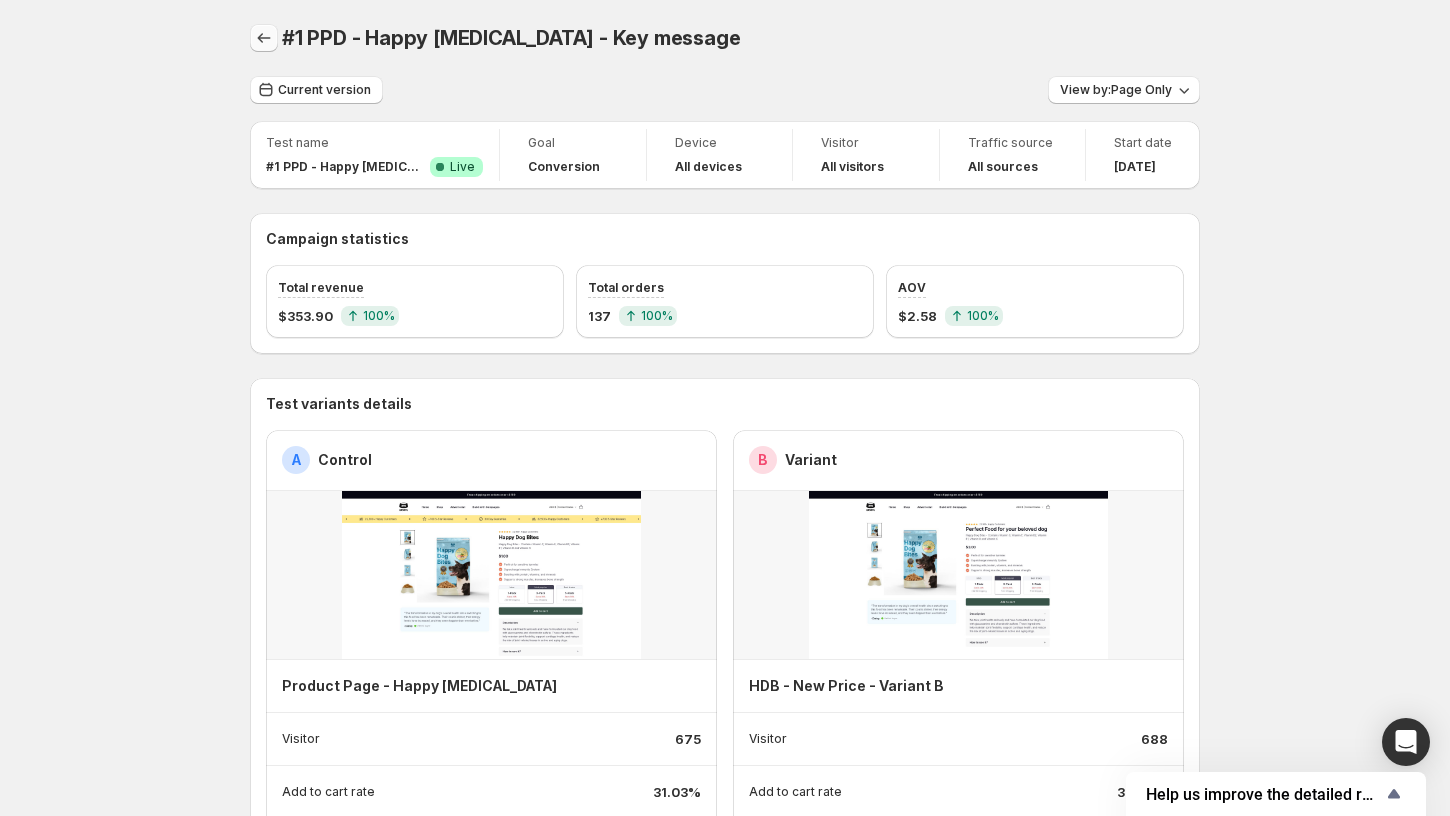 click 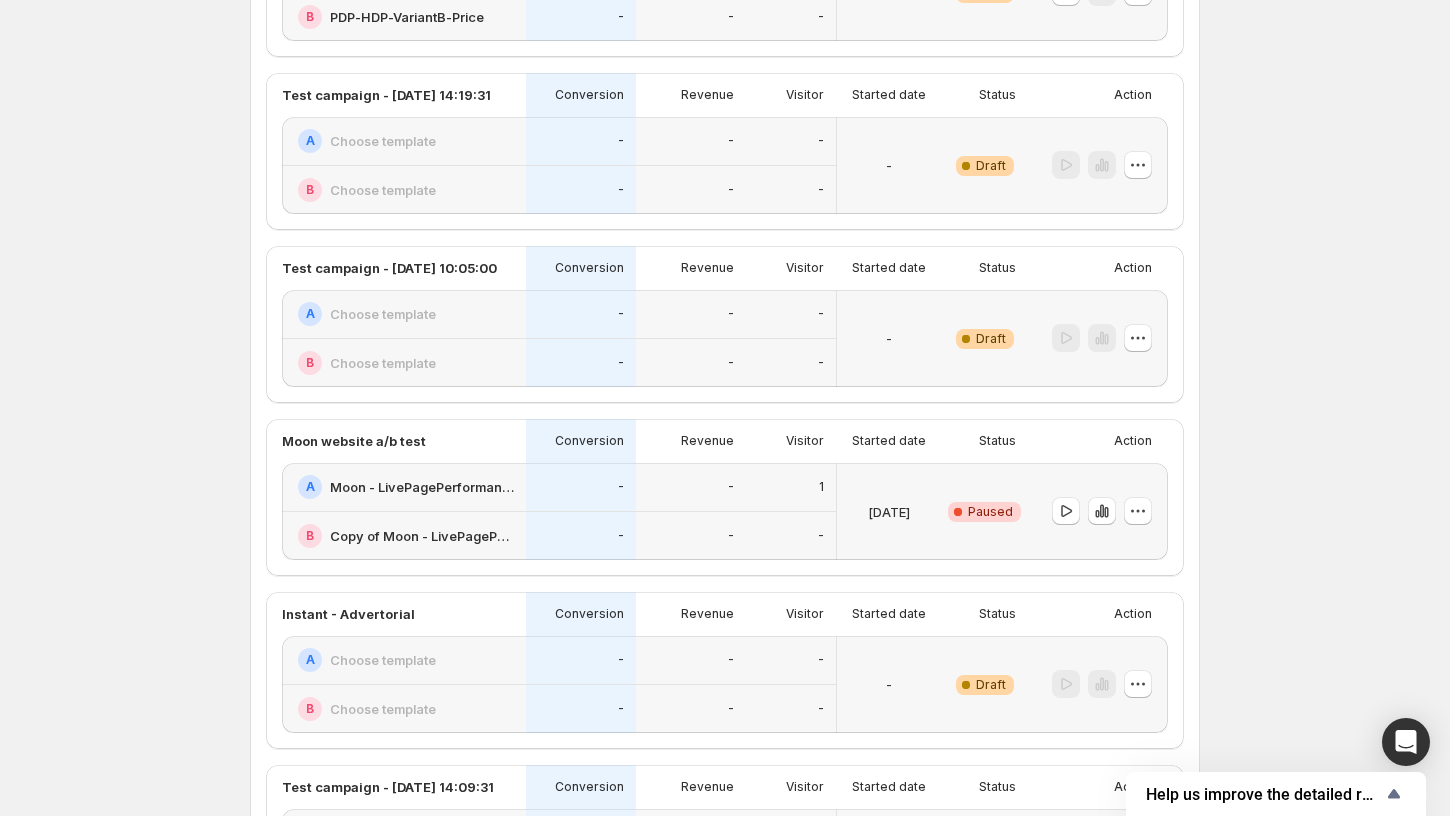 scroll, scrollTop: 0, scrollLeft: 0, axis: both 